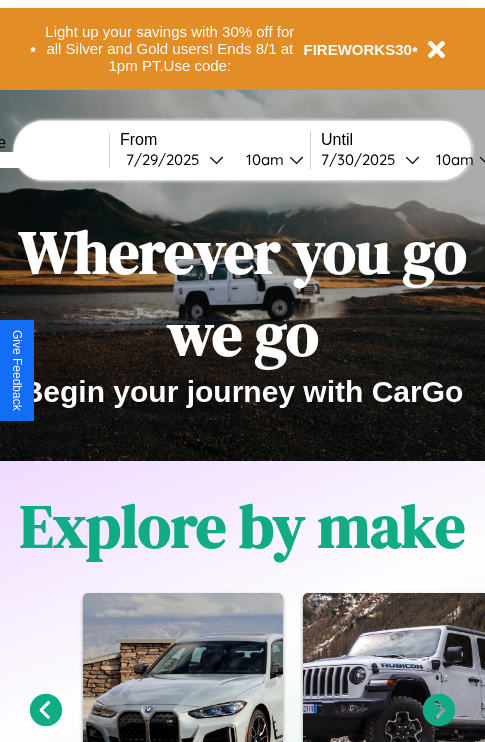 scroll, scrollTop: 0, scrollLeft: 0, axis: both 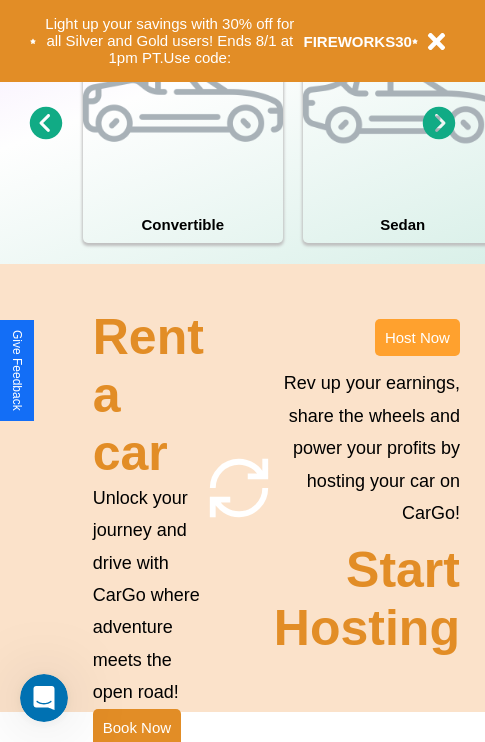 click on "Host Now" at bounding box center (417, 337) 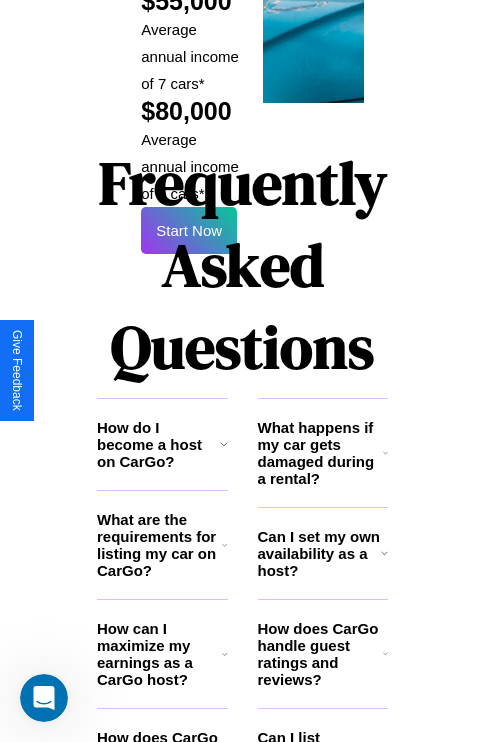 scroll, scrollTop: 3255, scrollLeft: 0, axis: vertical 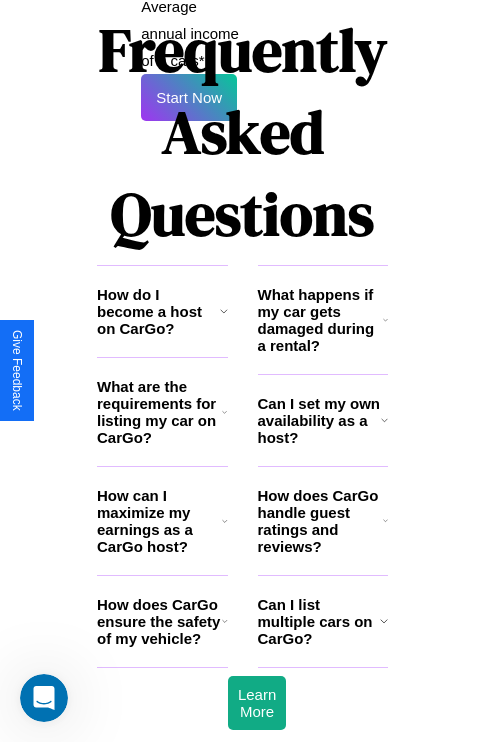 click on "Can I list multiple cars on CarGo?" at bounding box center [319, 621] 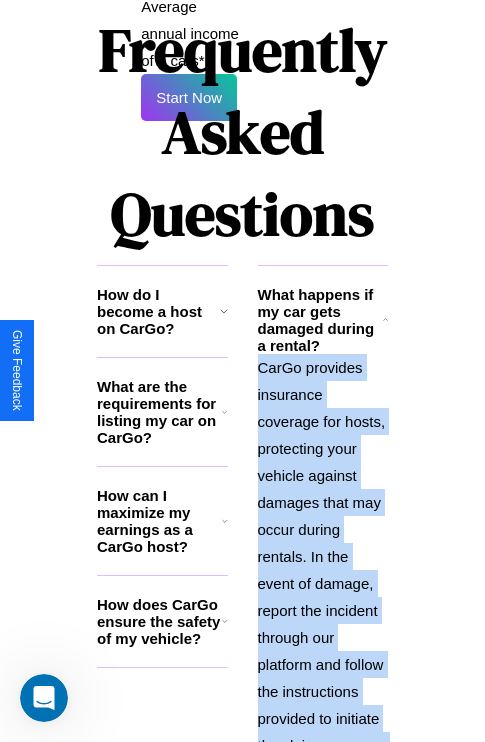 scroll, scrollTop: 3417, scrollLeft: 0, axis: vertical 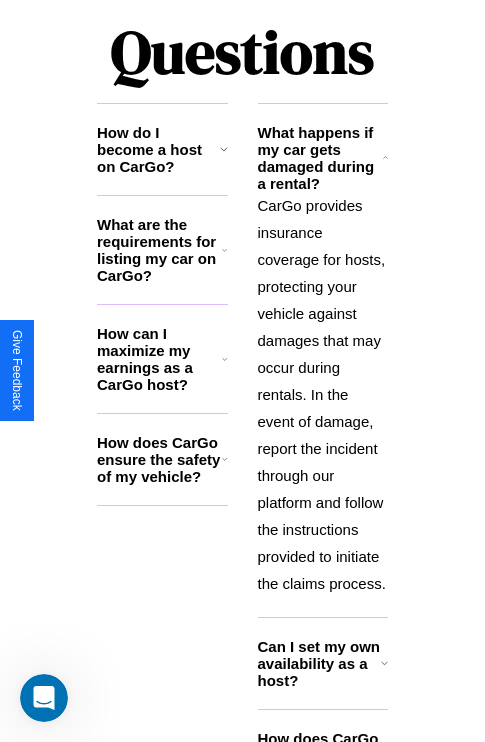 click 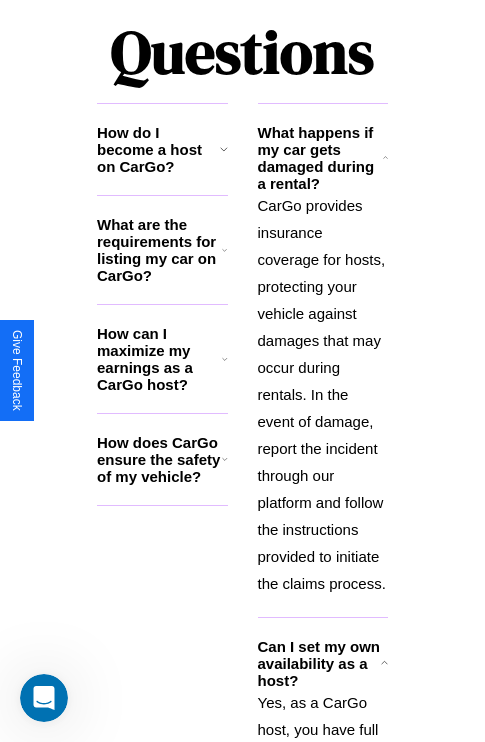 click 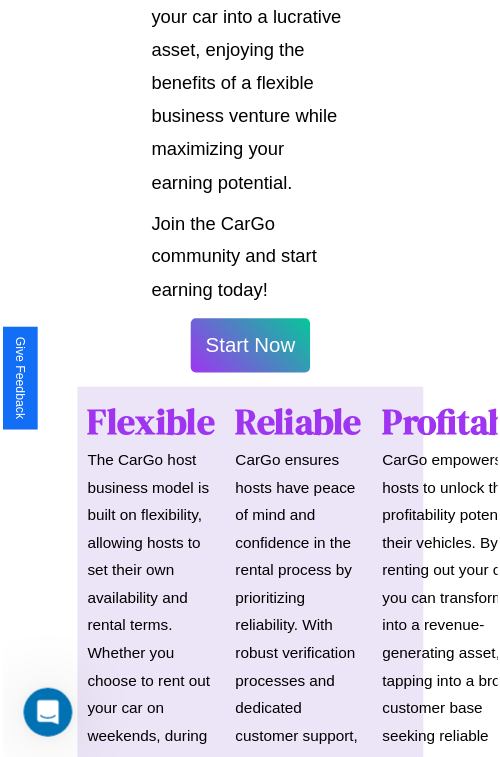 scroll, scrollTop: 1417, scrollLeft: 0, axis: vertical 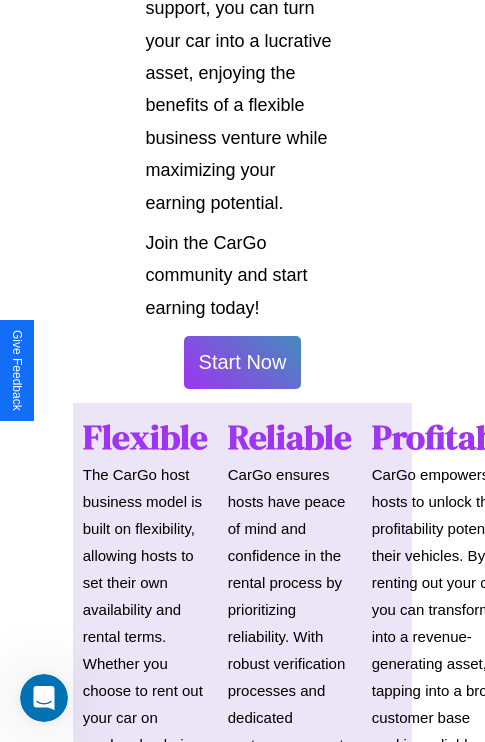 click on "Start Now" at bounding box center (243, 362) 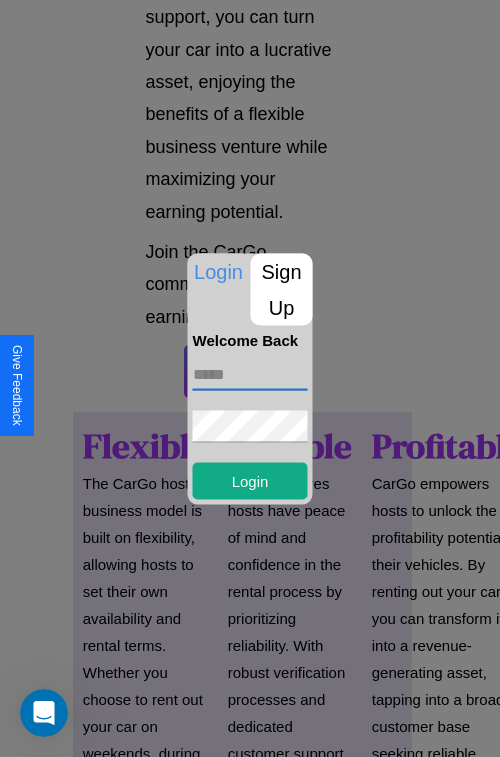 click at bounding box center (250, 374) 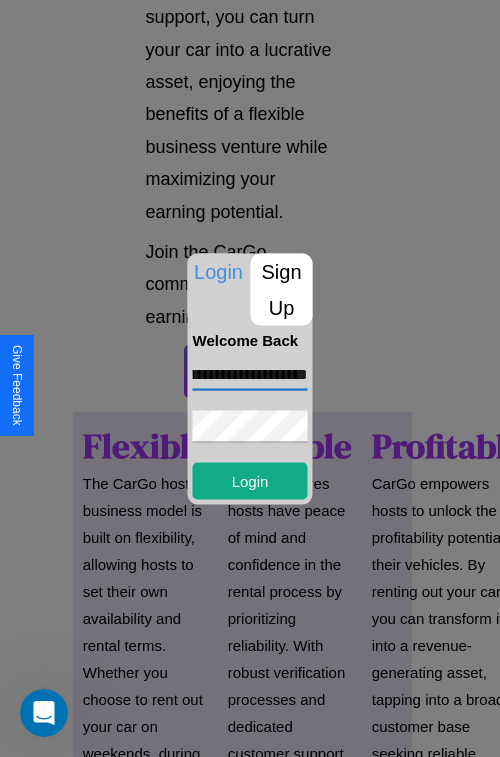 scroll, scrollTop: 0, scrollLeft: 70, axis: horizontal 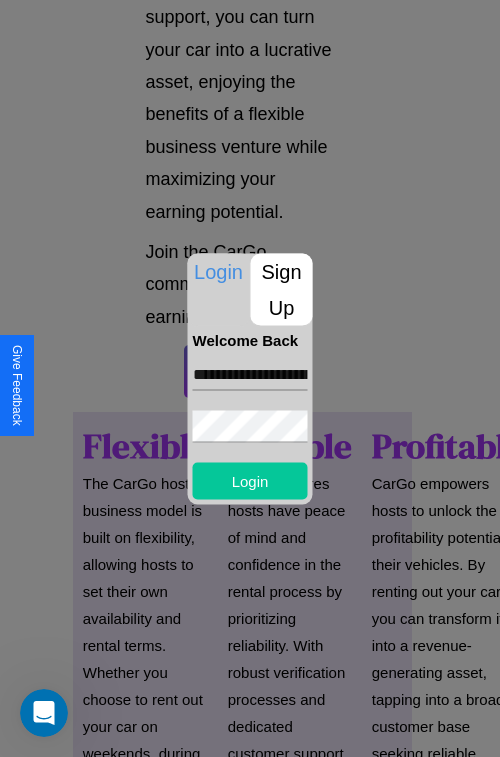click on "Login" at bounding box center [250, 480] 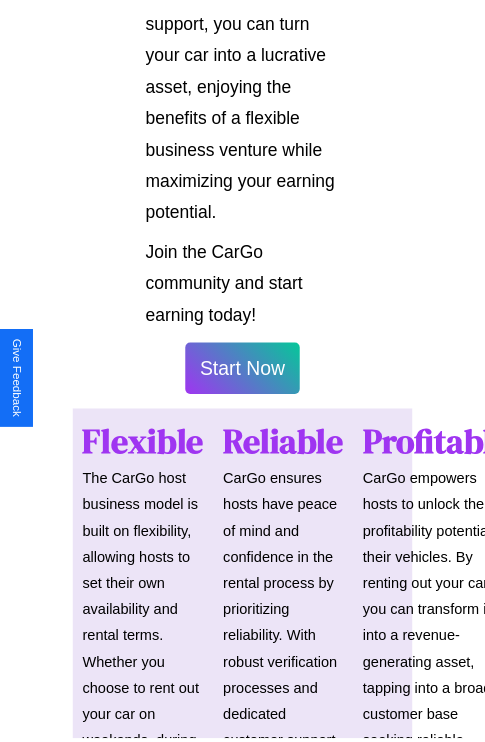 scroll, scrollTop: 1419, scrollLeft: 0, axis: vertical 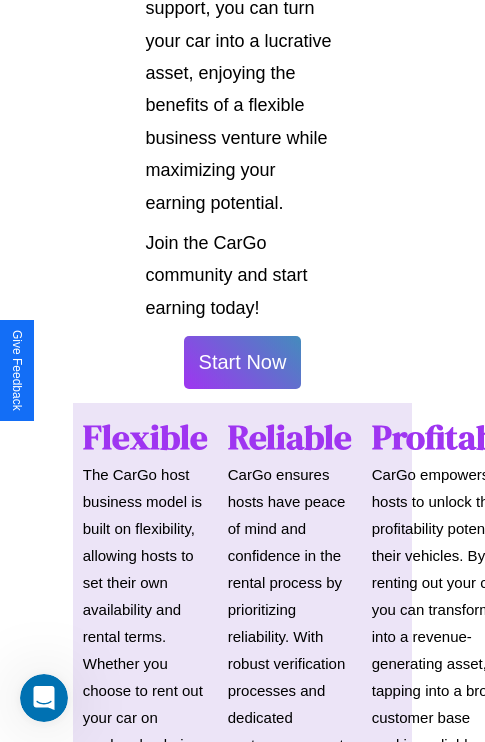 click on "Start Now" at bounding box center [243, 362] 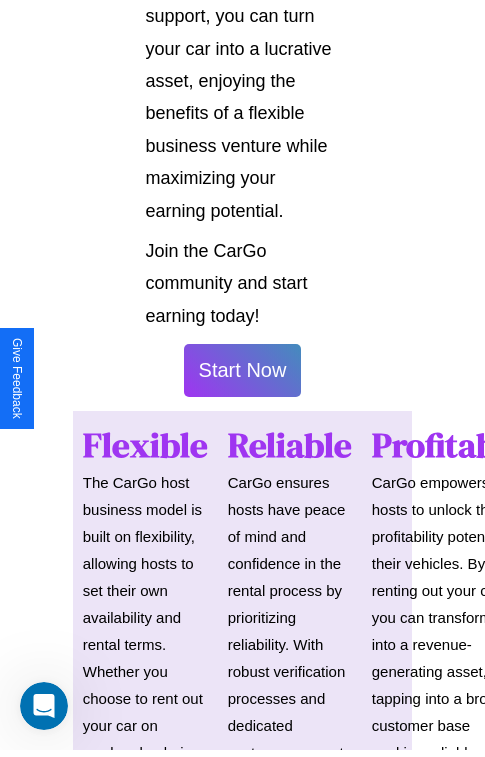 scroll, scrollTop: 0, scrollLeft: 0, axis: both 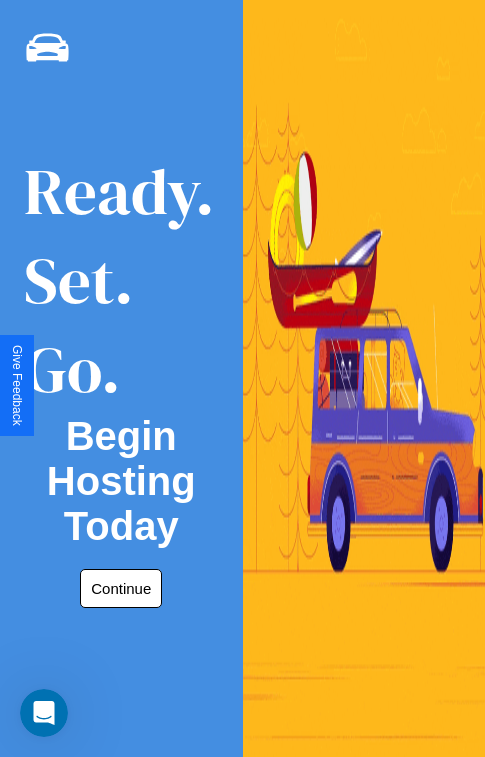 click on "Continue" at bounding box center (121, 588) 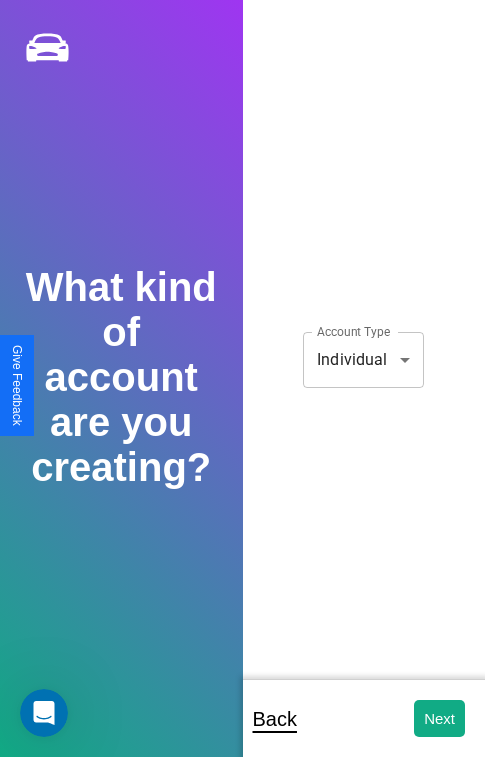 click on "**********" at bounding box center [242, 392] 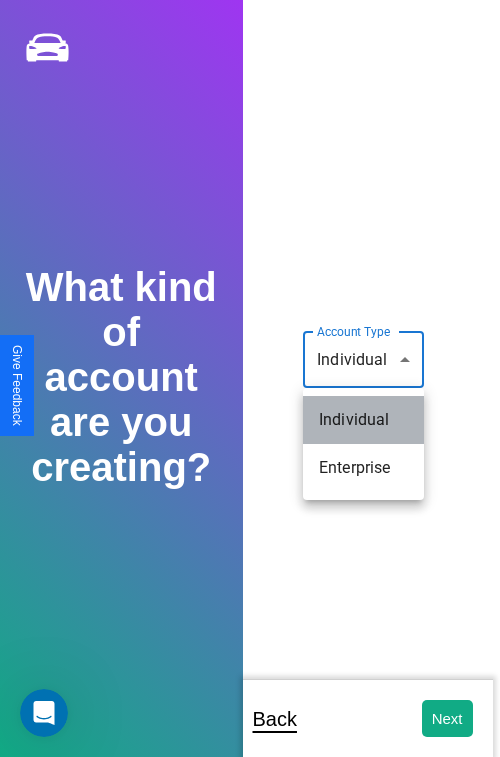 click on "Individual" at bounding box center [363, 420] 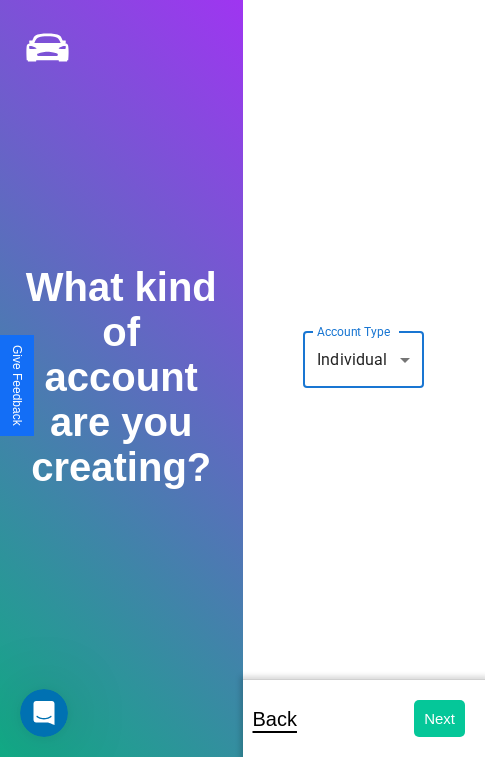 click on "Next" at bounding box center [439, 718] 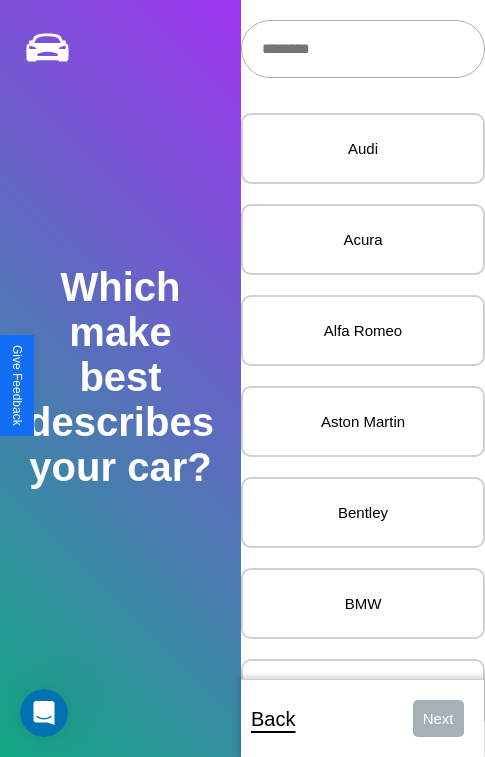 scroll, scrollTop: 27, scrollLeft: 0, axis: vertical 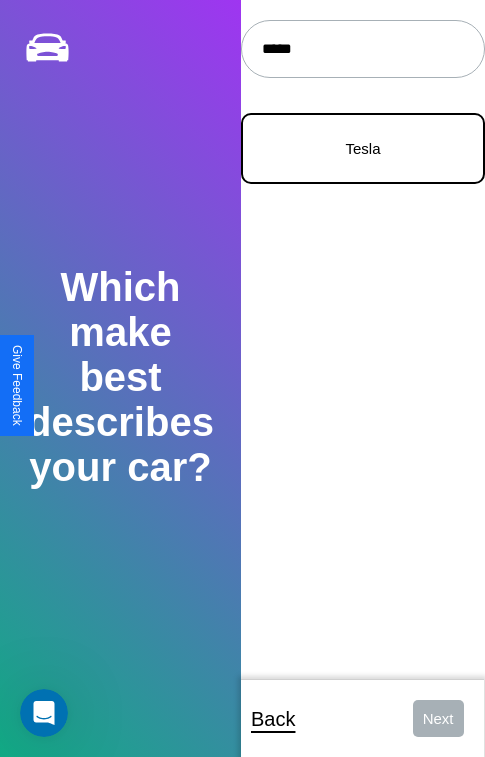 type on "*****" 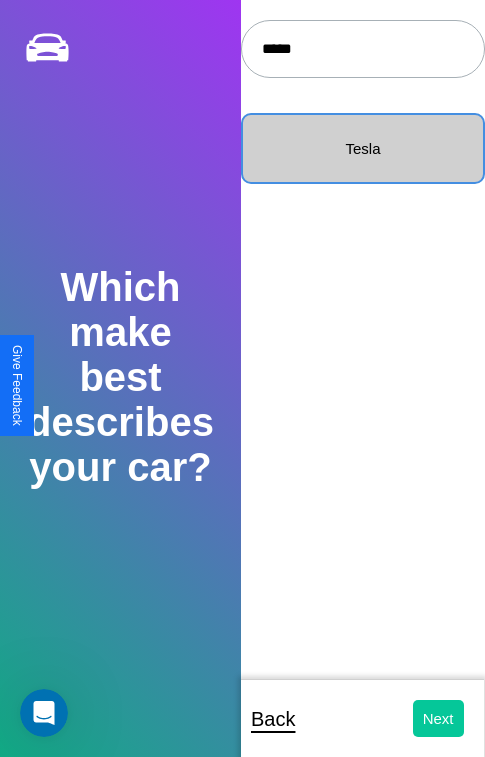 click on "Next" at bounding box center [438, 718] 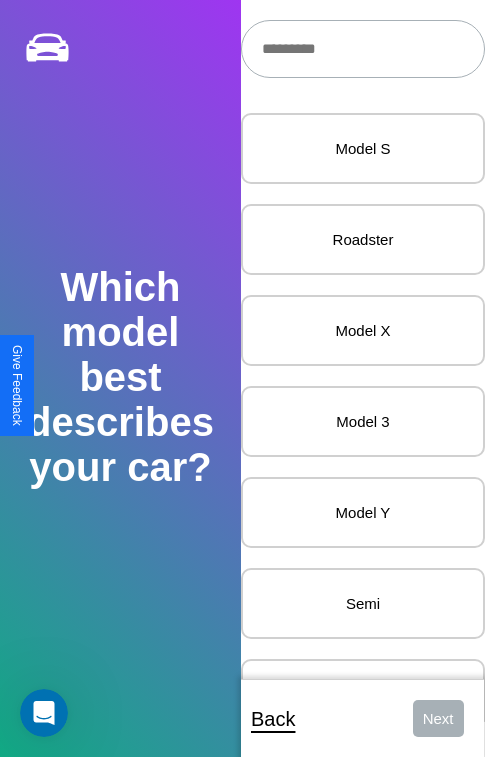 scroll, scrollTop: 27, scrollLeft: 0, axis: vertical 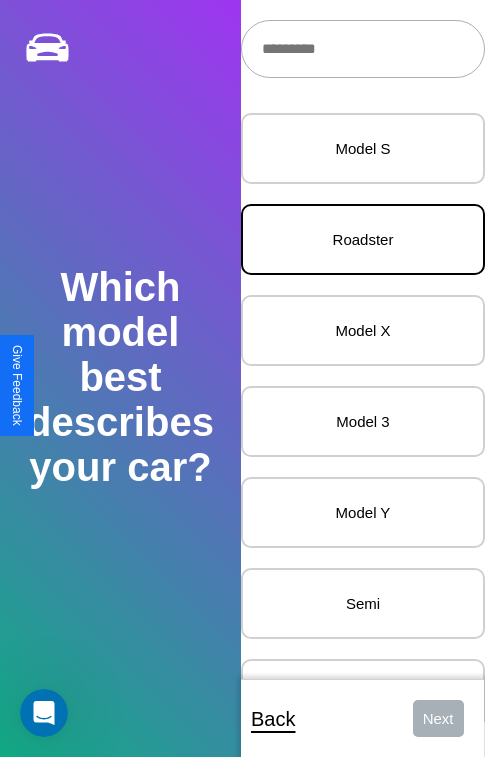 click on "Roadster" at bounding box center [363, 239] 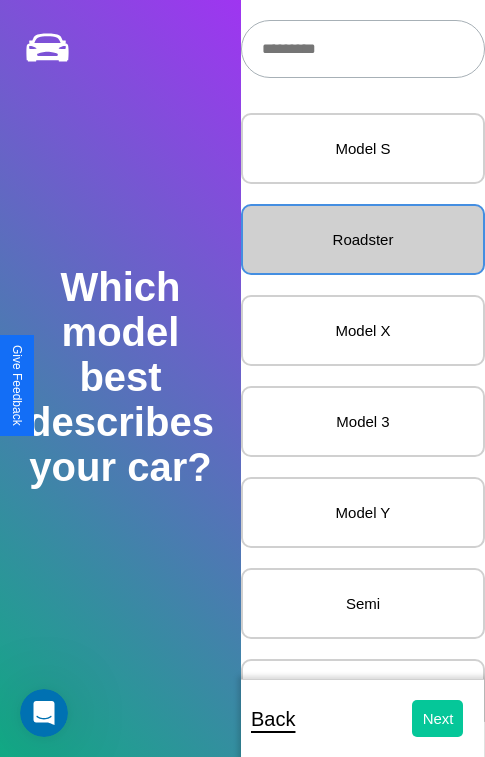 click on "Next" at bounding box center (438, 718) 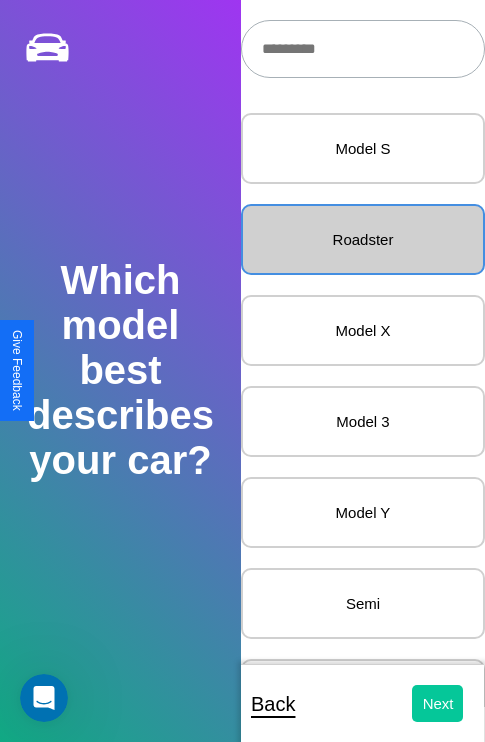 select on "*****" 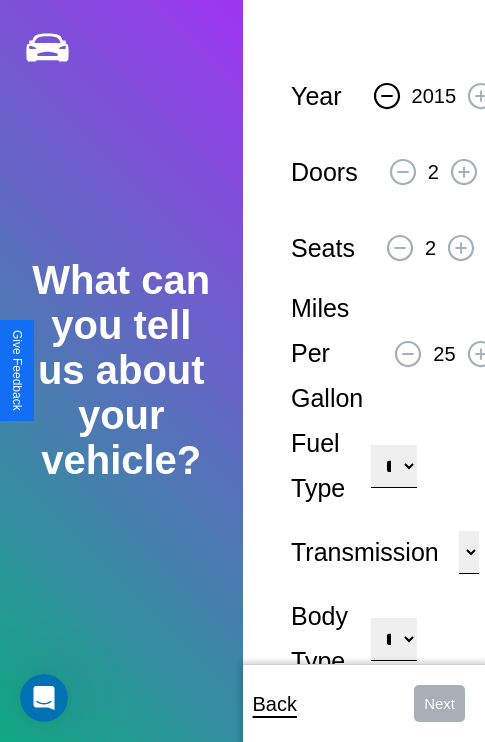 click 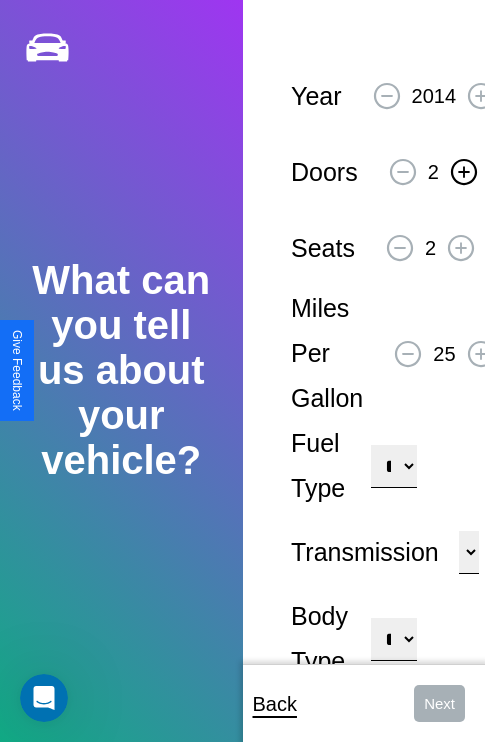 click 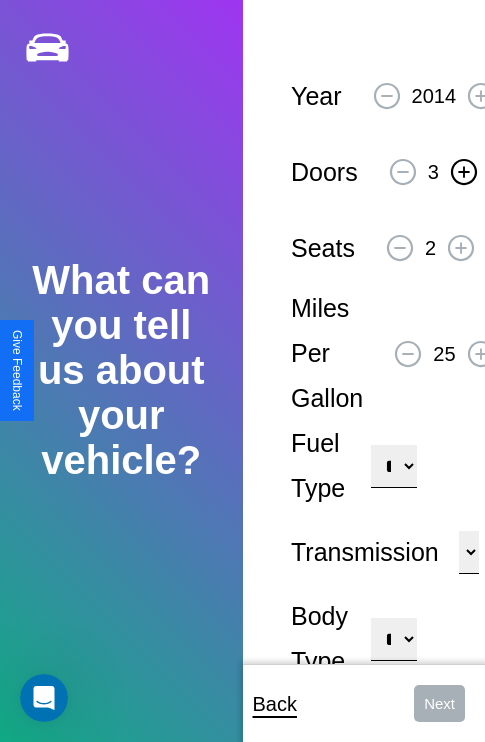 click 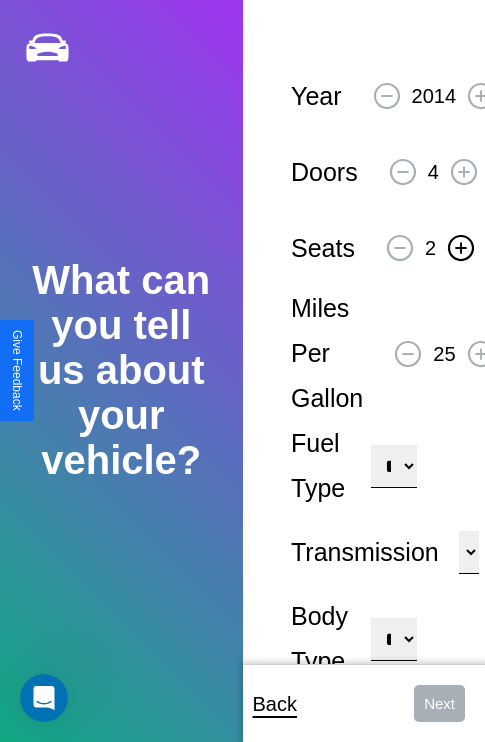 click 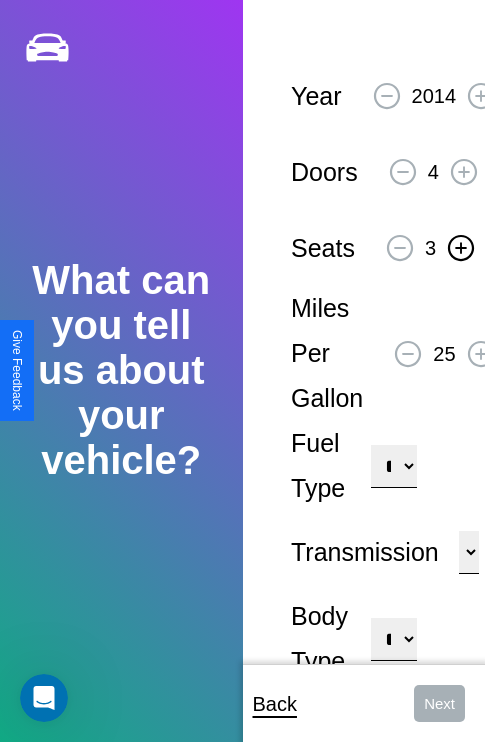 click 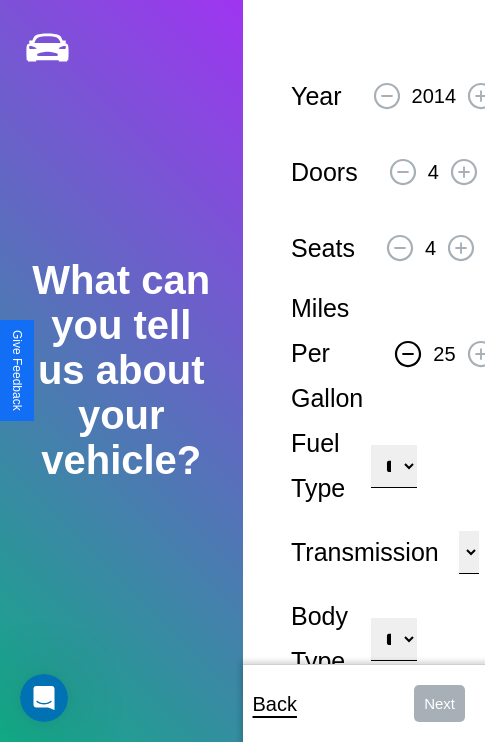 click 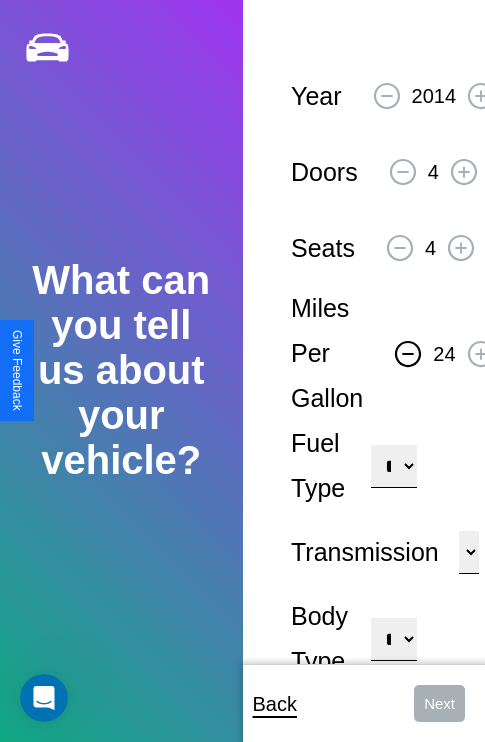 click 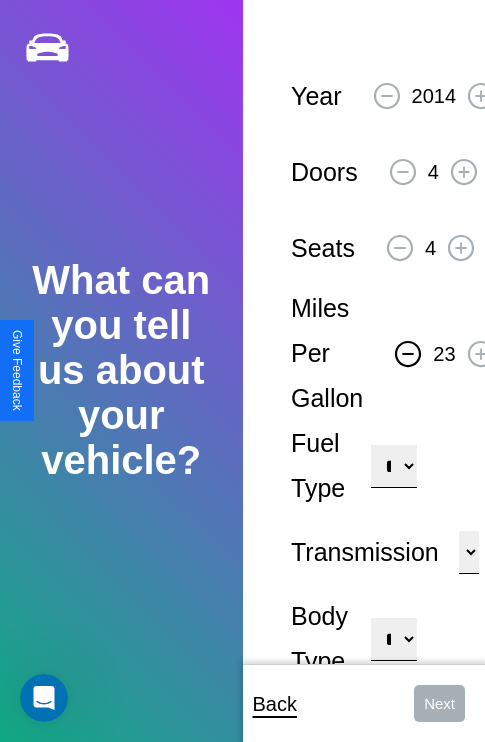 click 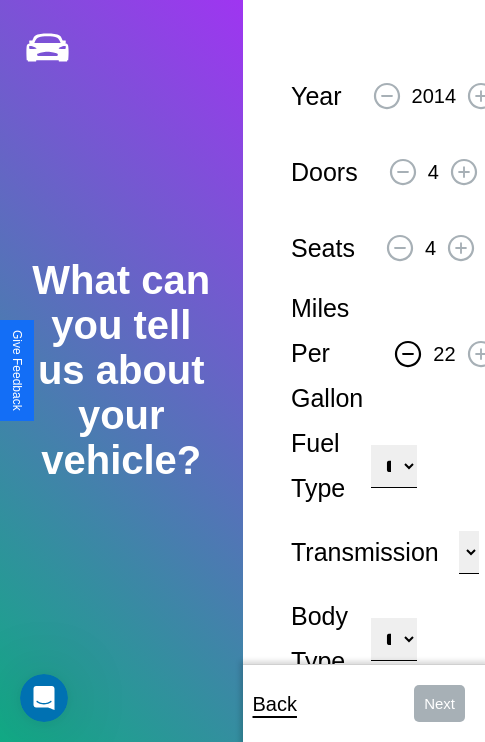 click 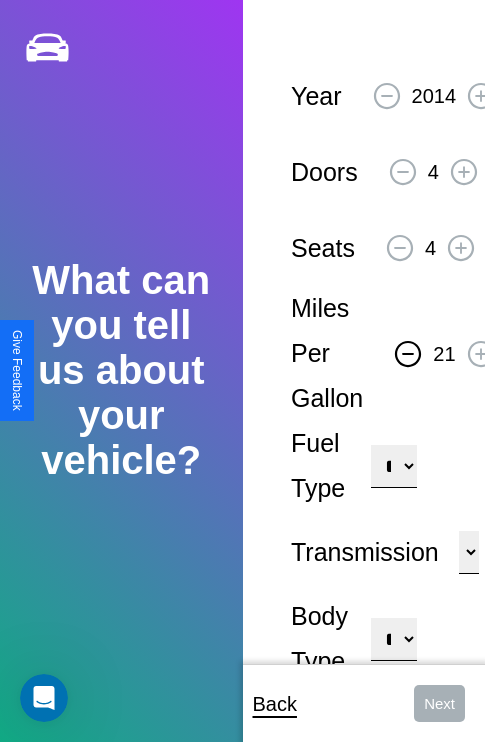 click 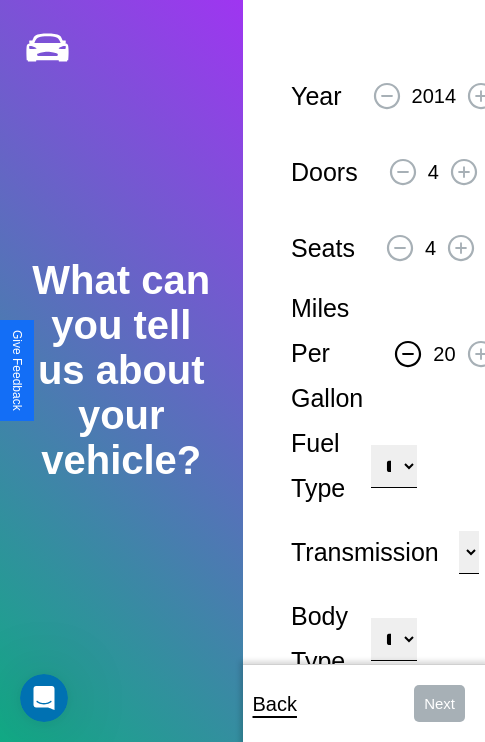 click 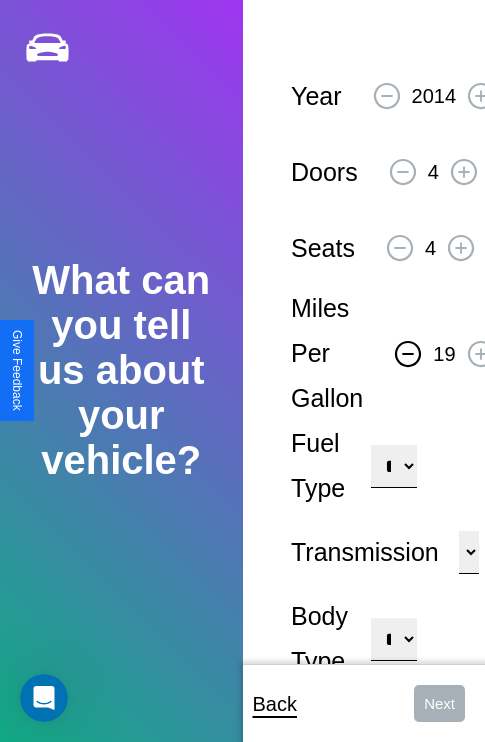 click 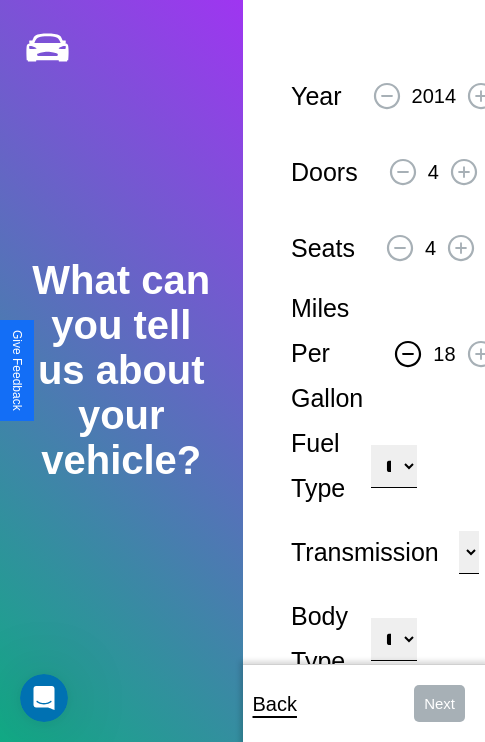 click on "**********" at bounding box center (393, 466) 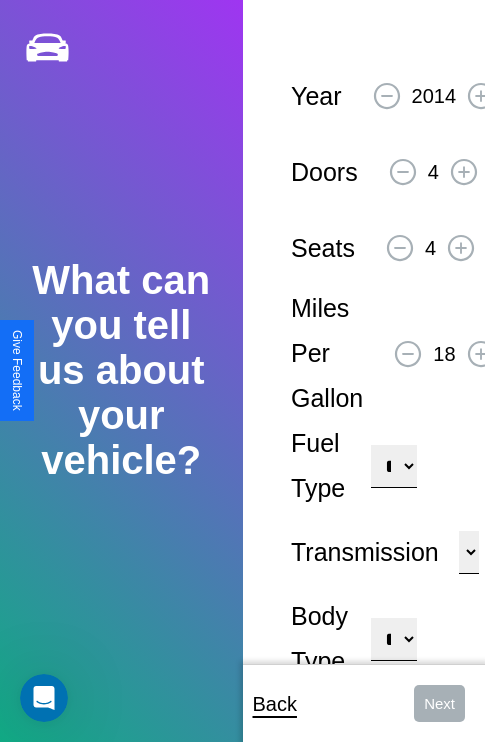 select on "********" 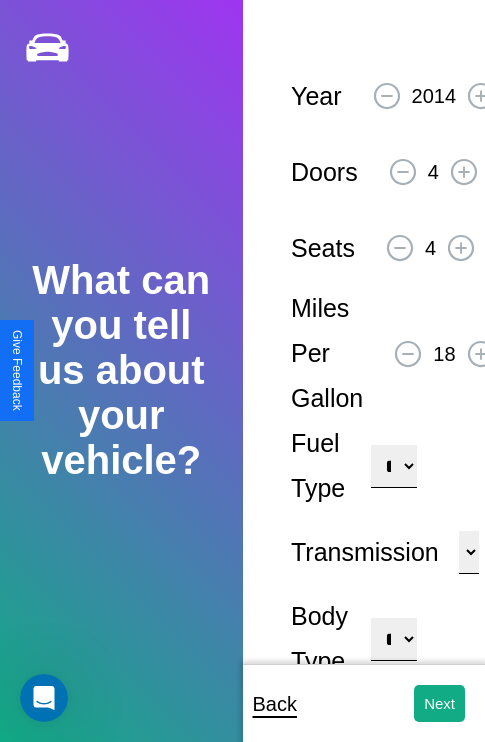 click on "**********" at bounding box center (393, 639) 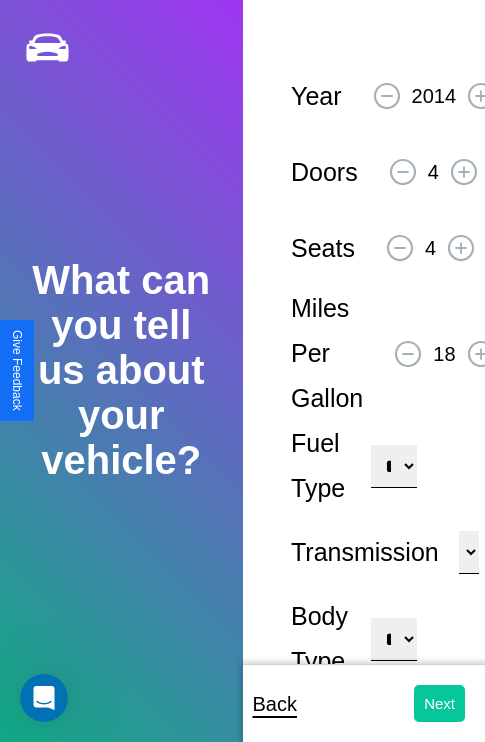 click on "Next" at bounding box center (439, 703) 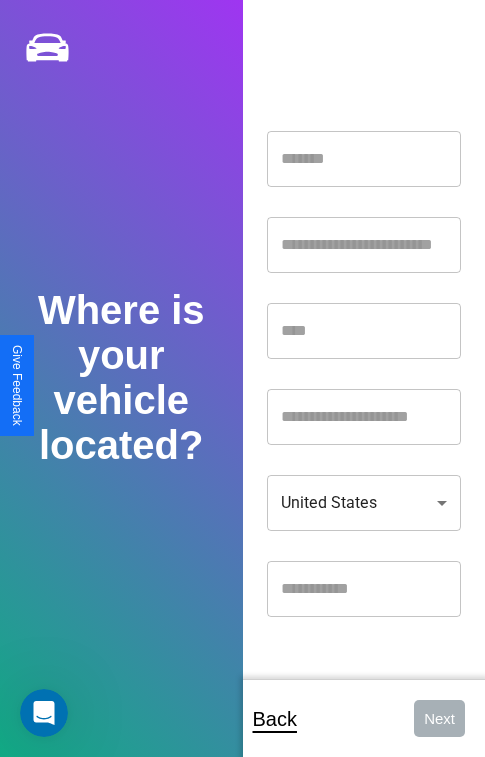 click at bounding box center [364, 159] 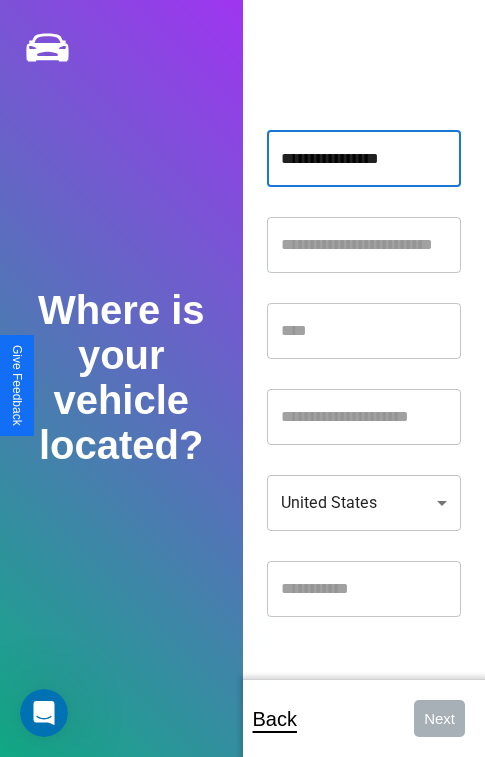 type on "**********" 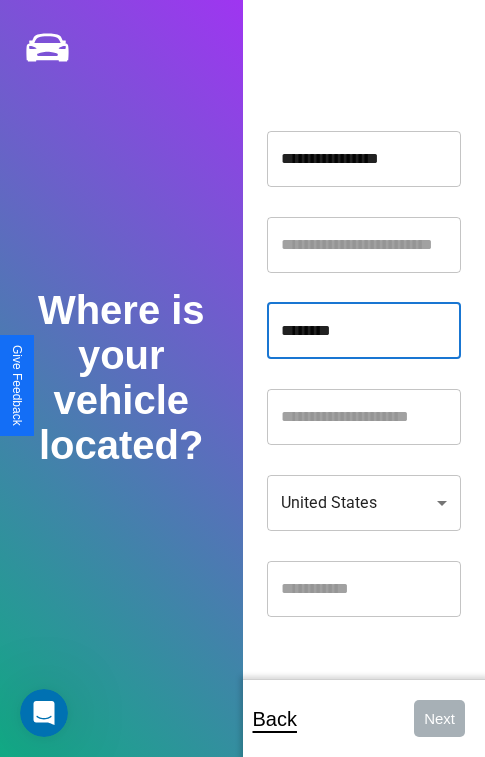 type on "********" 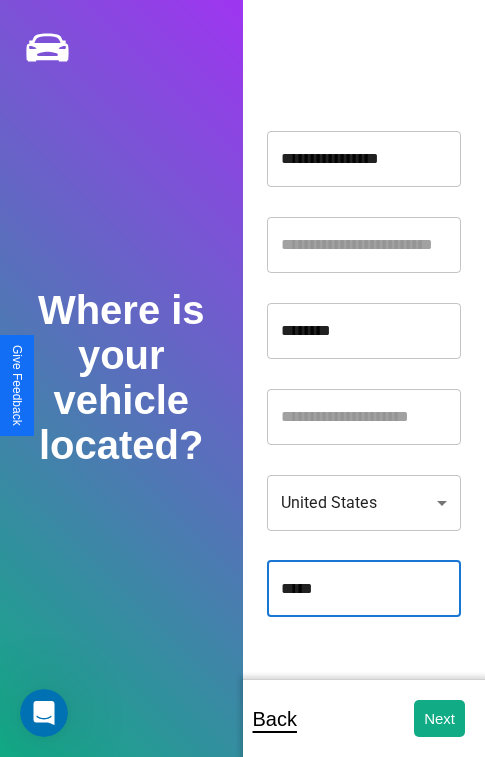 type on "*****" 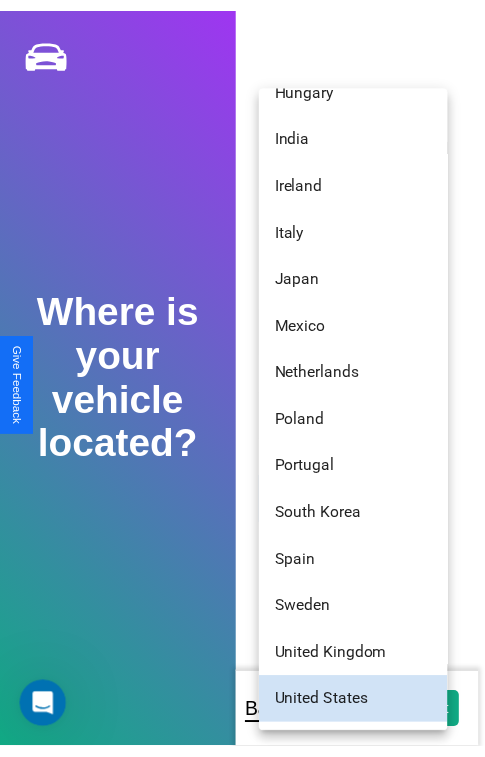 scroll, scrollTop: 440, scrollLeft: 0, axis: vertical 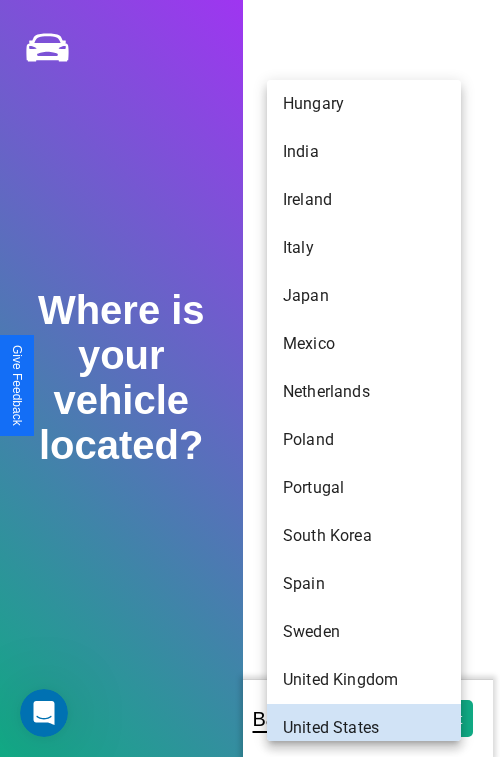 click on "Hungary" at bounding box center (364, 104) 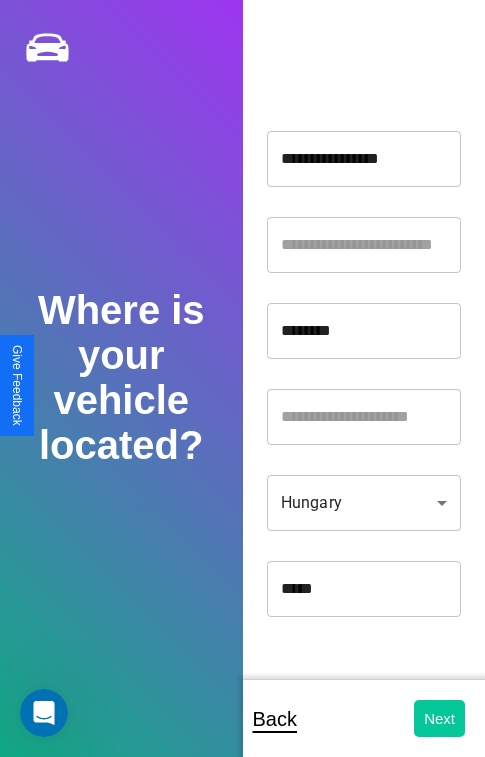 click on "Next" at bounding box center [439, 718] 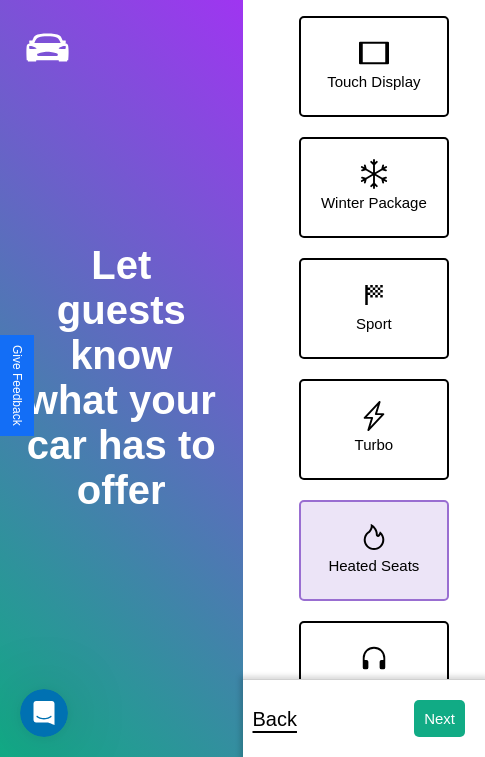 click 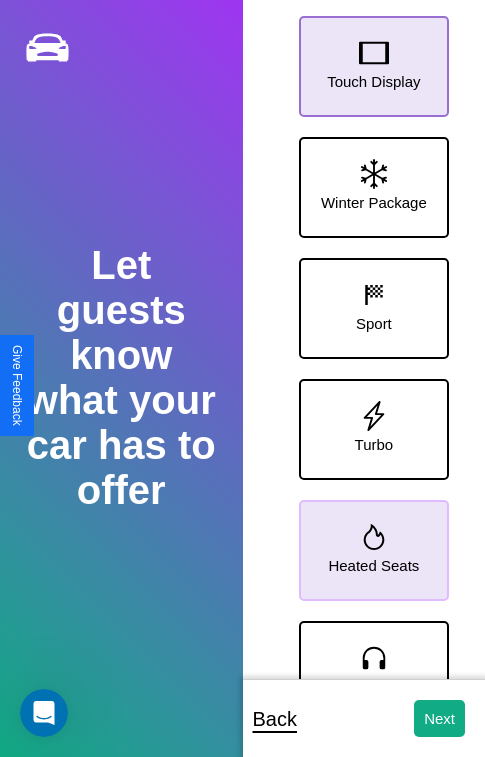 click 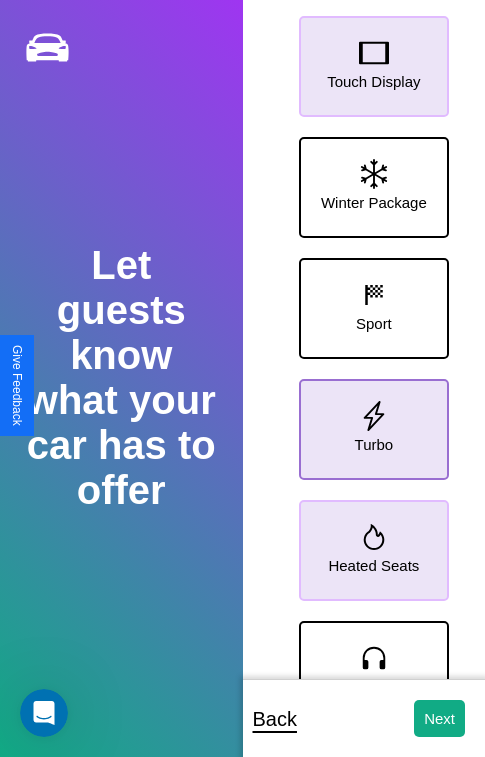click 